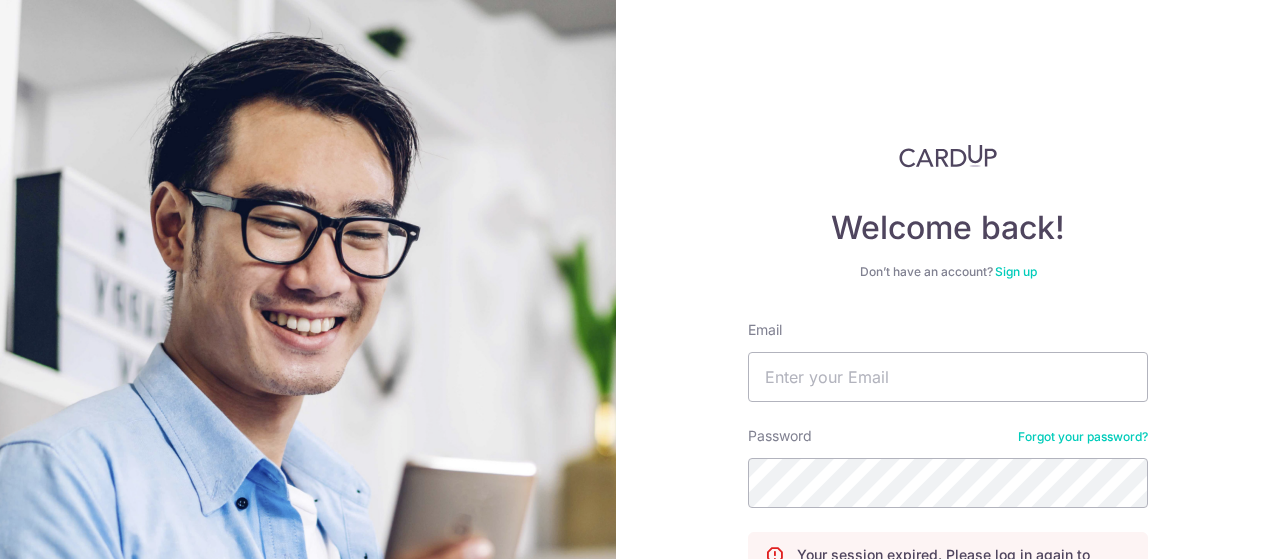 scroll, scrollTop: 0, scrollLeft: 0, axis: both 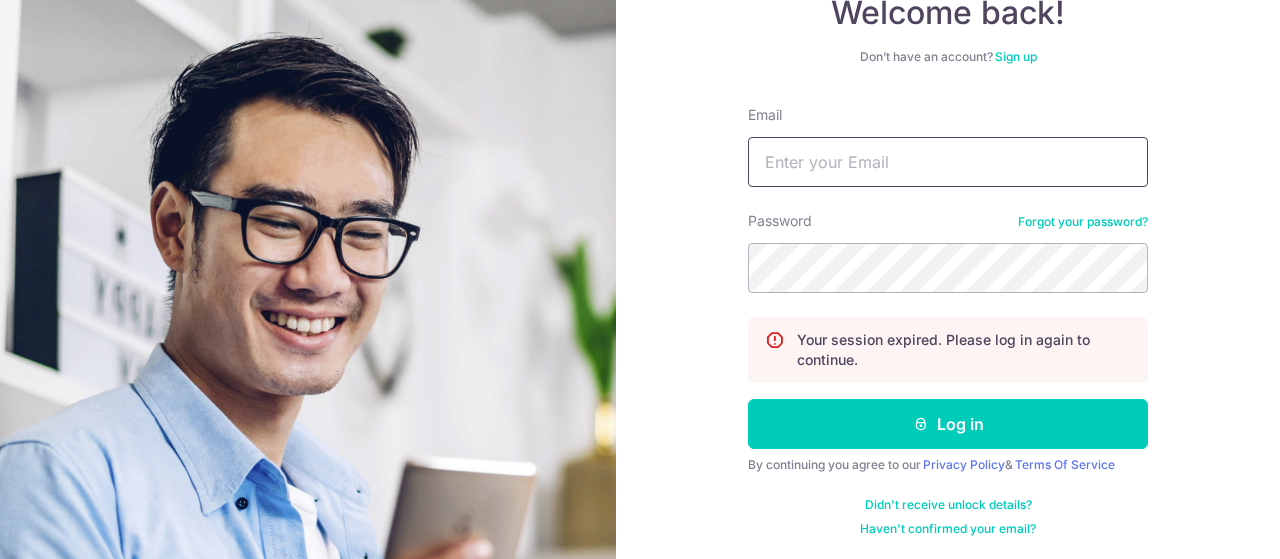type on "[EMAIL]" 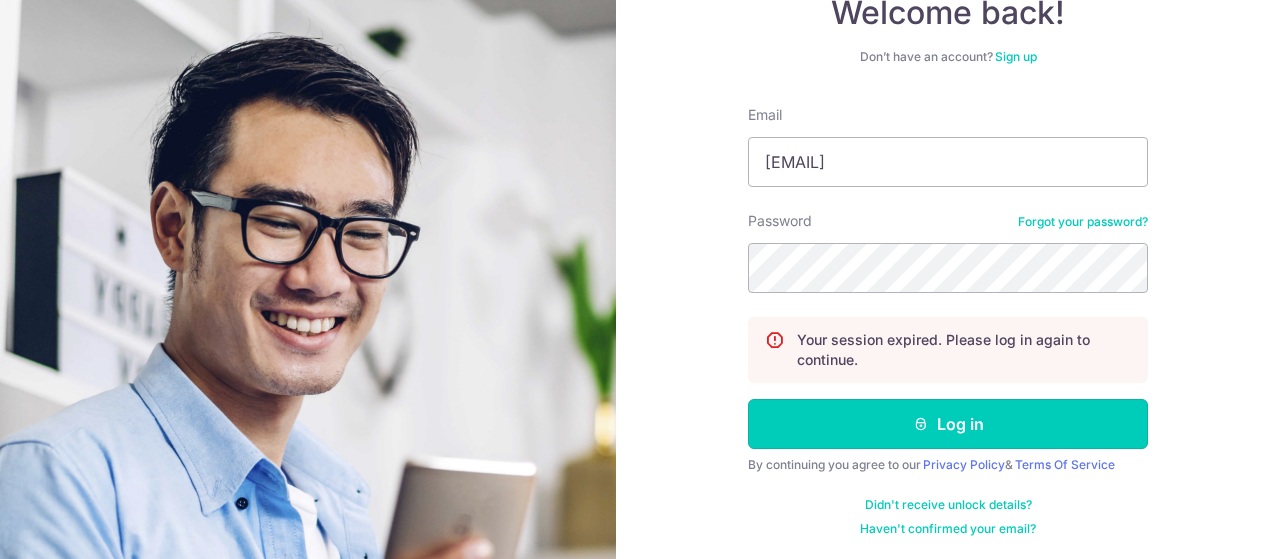 click on "Log in" at bounding box center (948, 424) 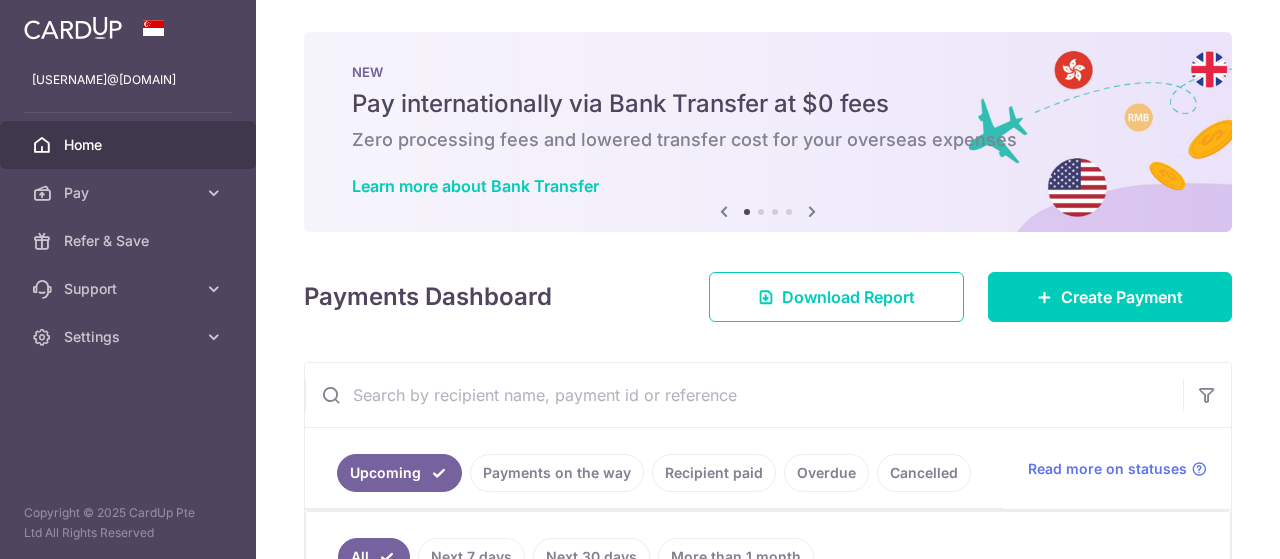 scroll, scrollTop: 0, scrollLeft: 0, axis: both 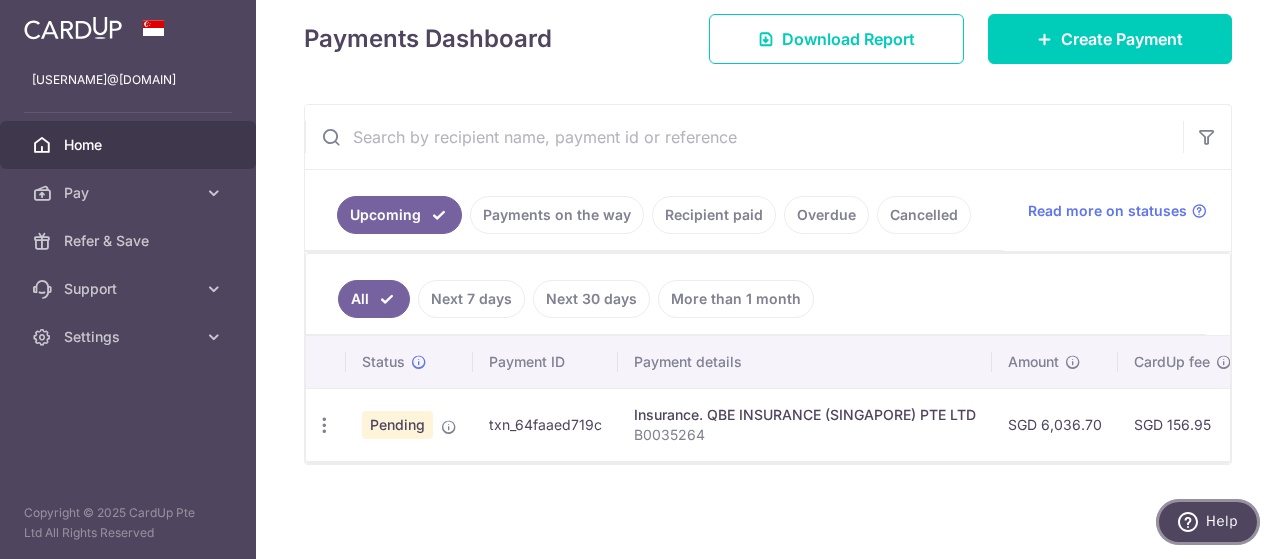 click on "Help" at bounding box center [1222, 521] 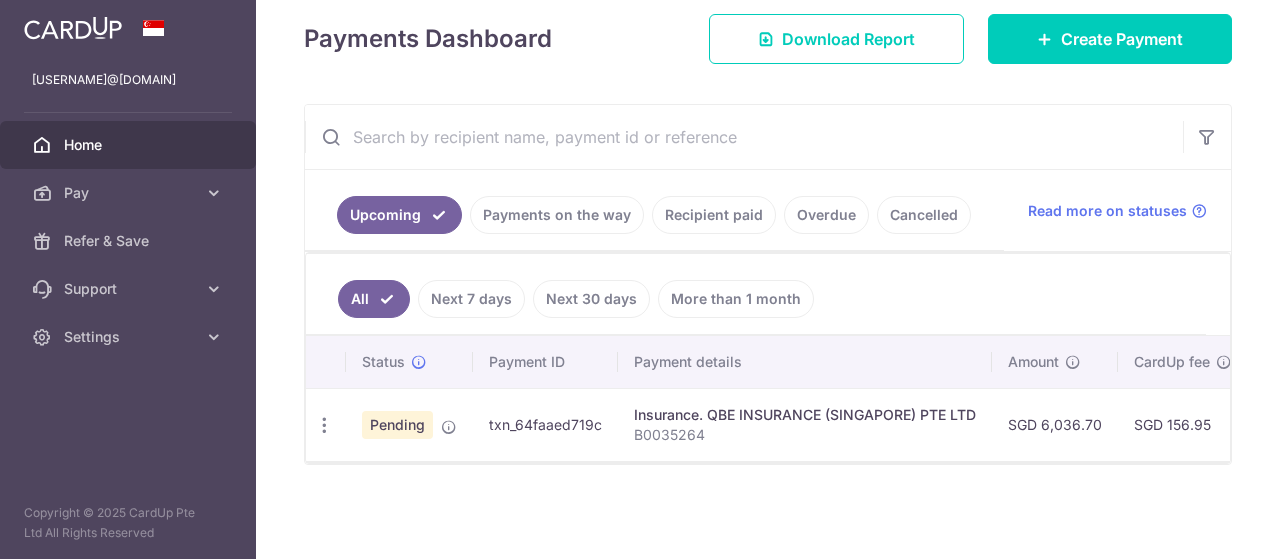 scroll, scrollTop: 0, scrollLeft: 0, axis: both 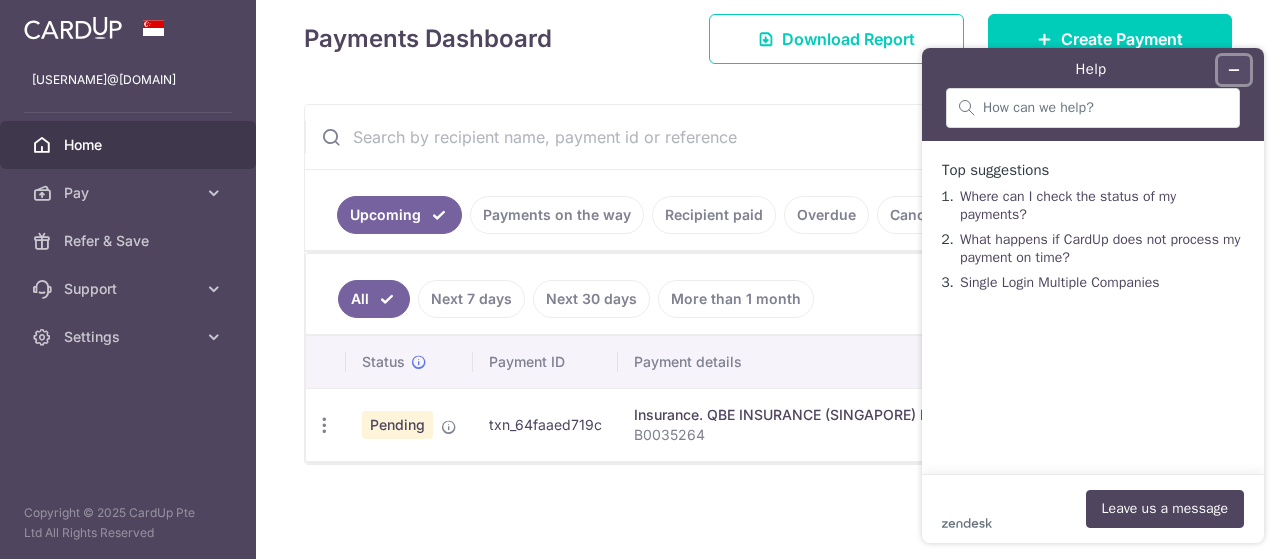 click 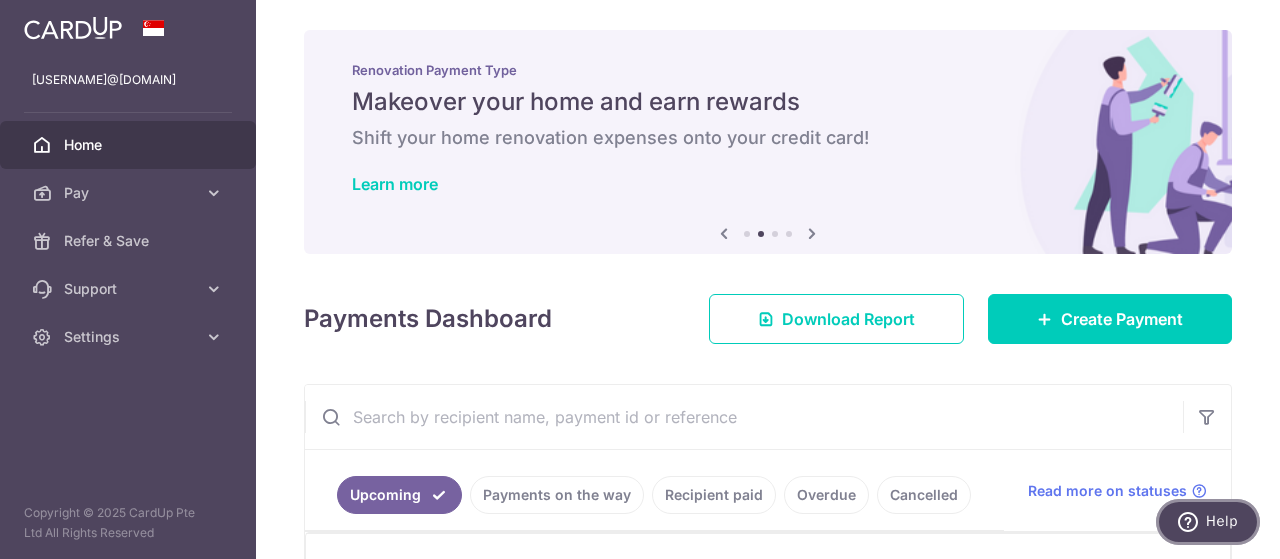 scroll, scrollTop: 0, scrollLeft: 0, axis: both 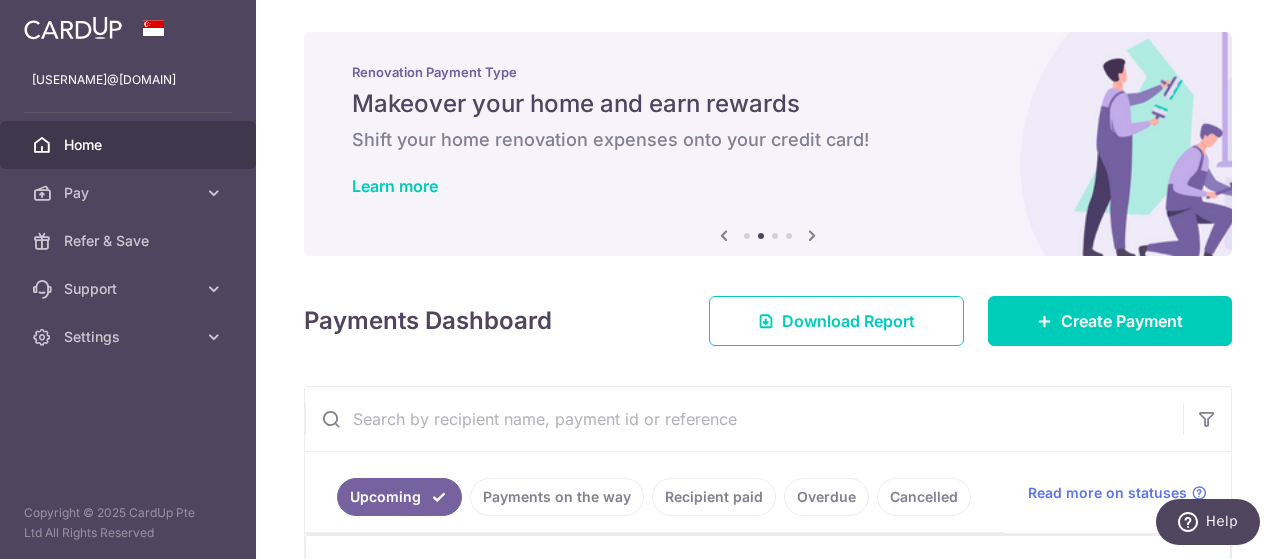 click at bounding box center [724, 235] 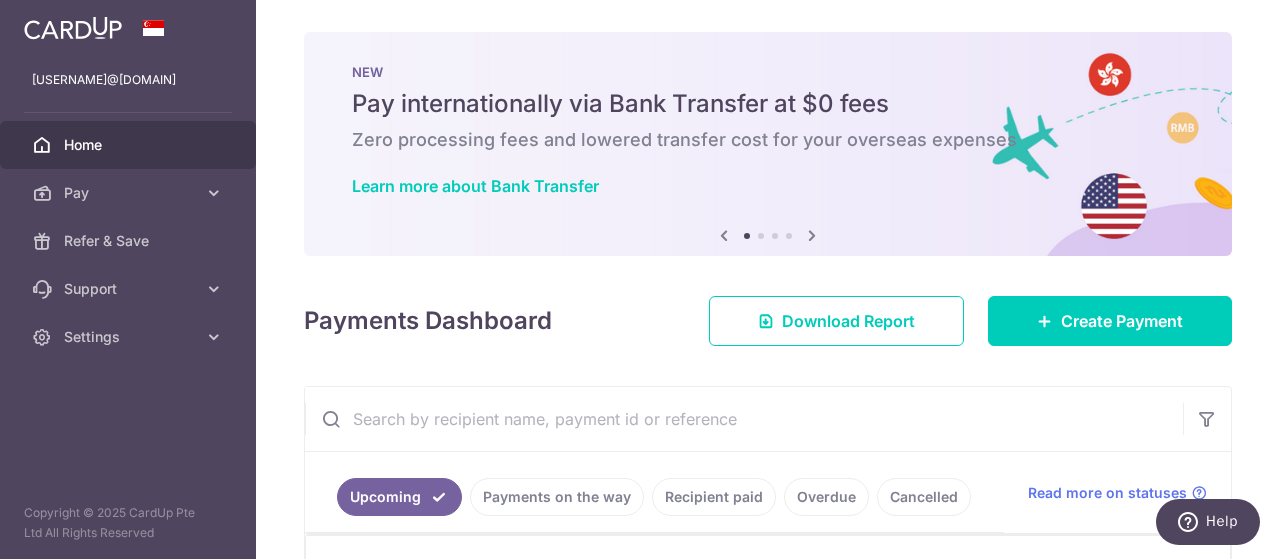 click at bounding box center [812, 235] 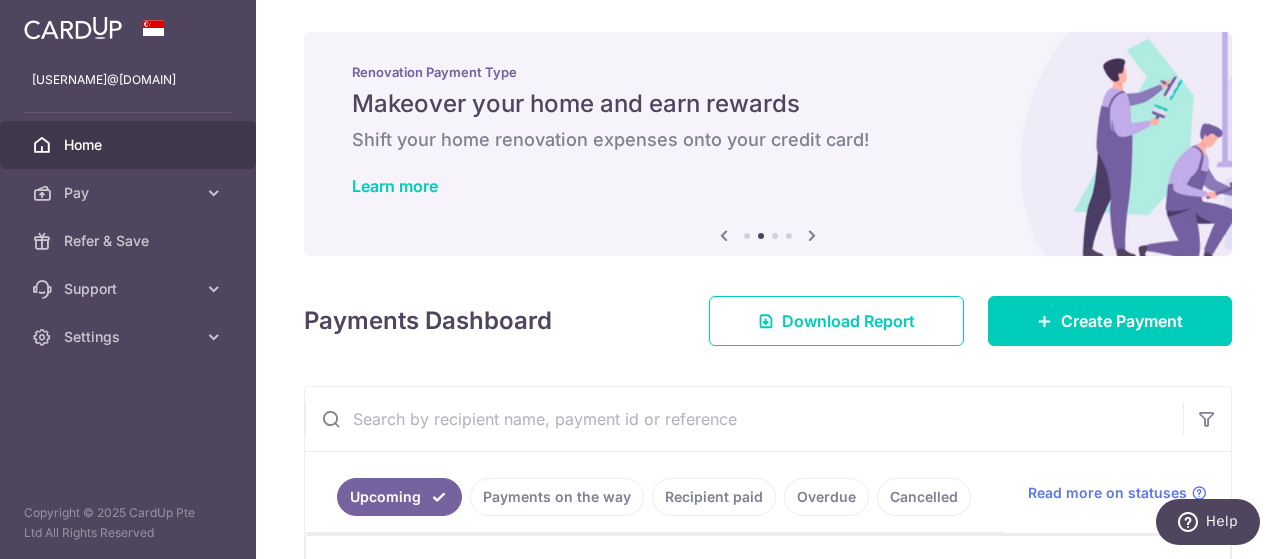 click at bounding box center [812, 235] 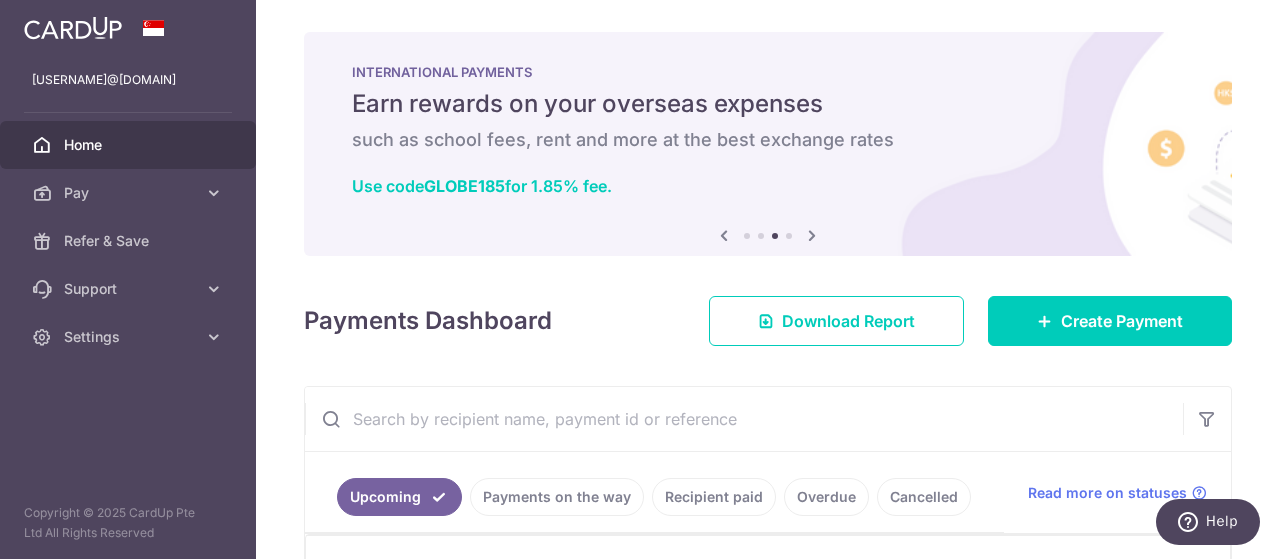 click at bounding box center [812, 235] 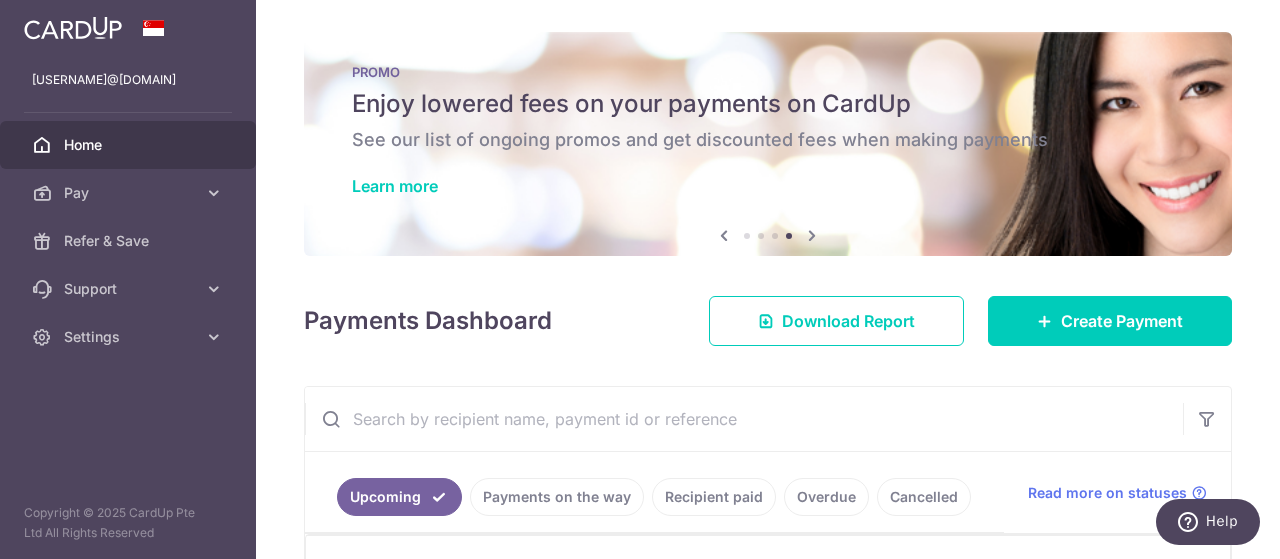 click at bounding box center [812, 235] 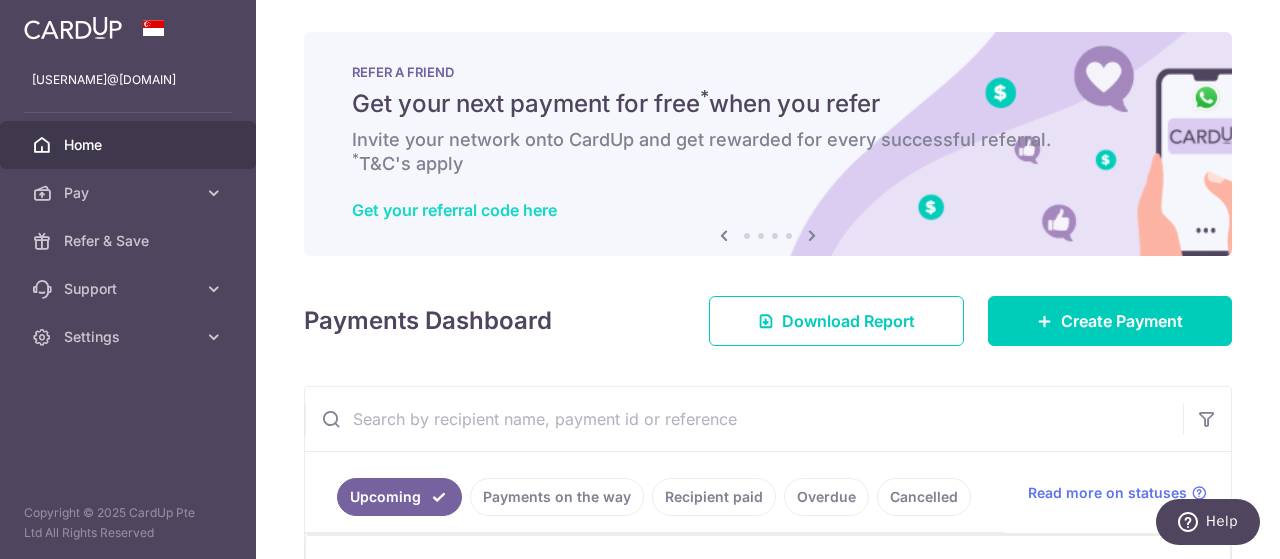 click on "Get your referral code here" at bounding box center (454, 210) 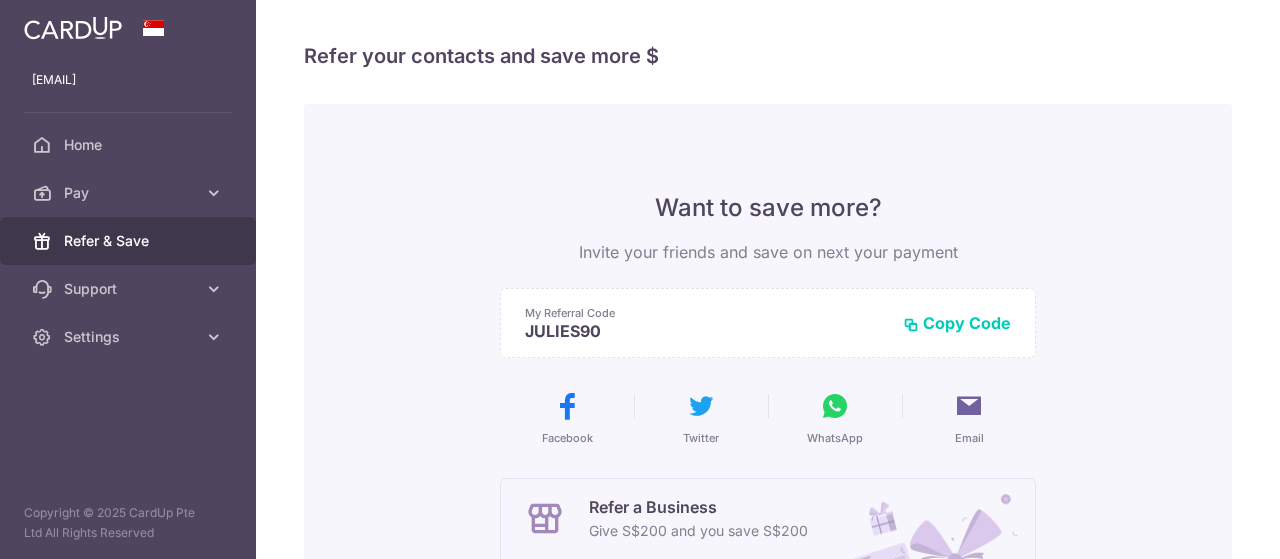 scroll, scrollTop: 0, scrollLeft: 0, axis: both 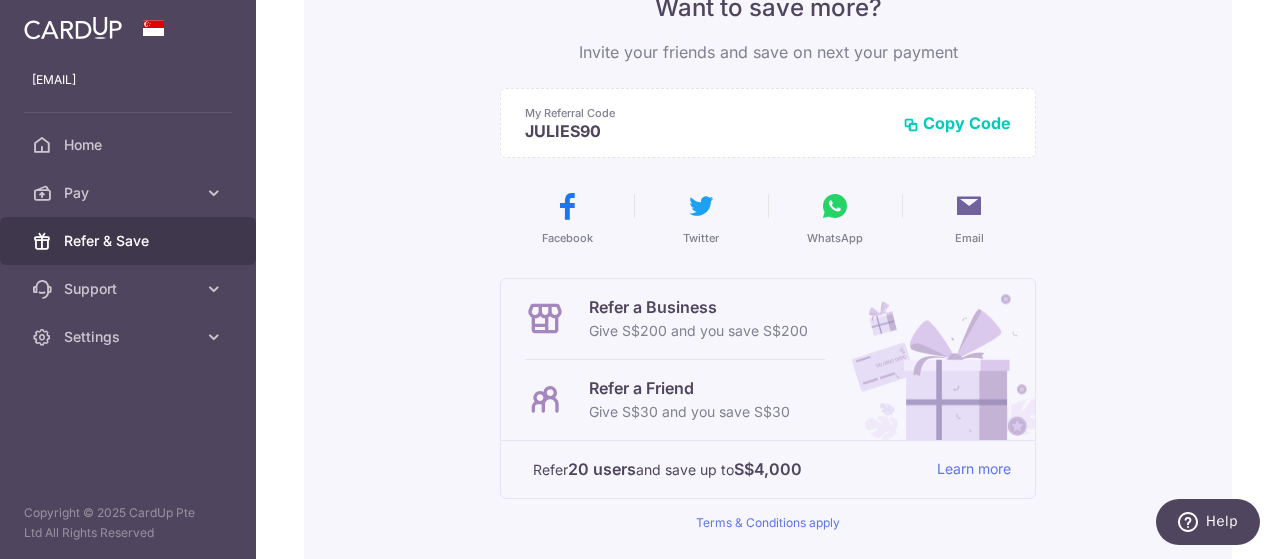 drag, startPoint x: 520, startPoint y: 131, endPoint x: 594, endPoint y: 133, distance: 74.02702 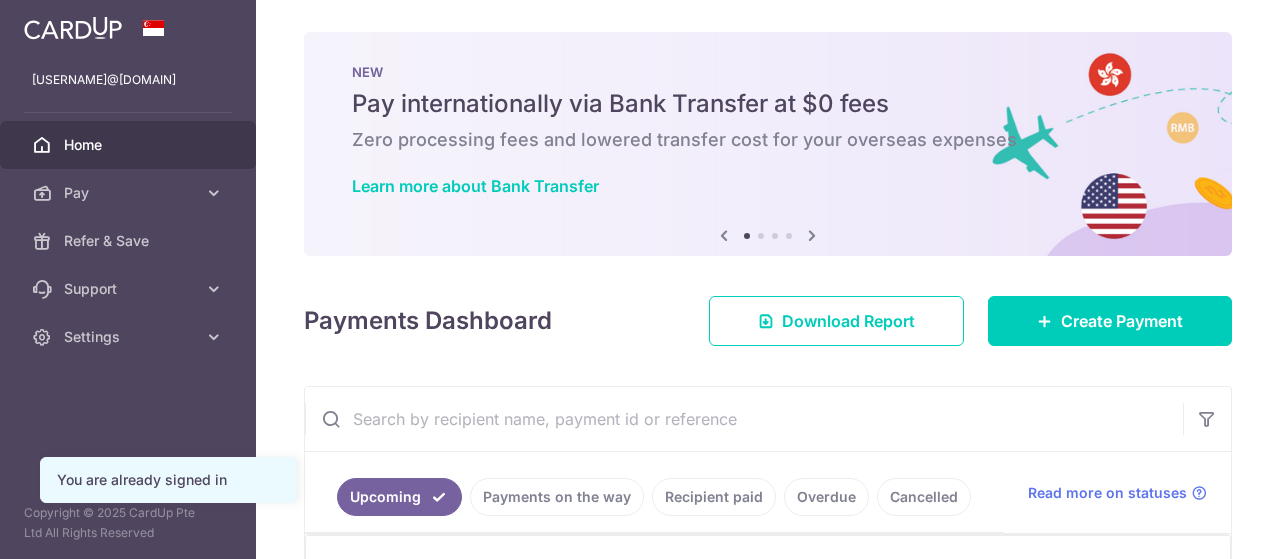 scroll, scrollTop: 0, scrollLeft: 0, axis: both 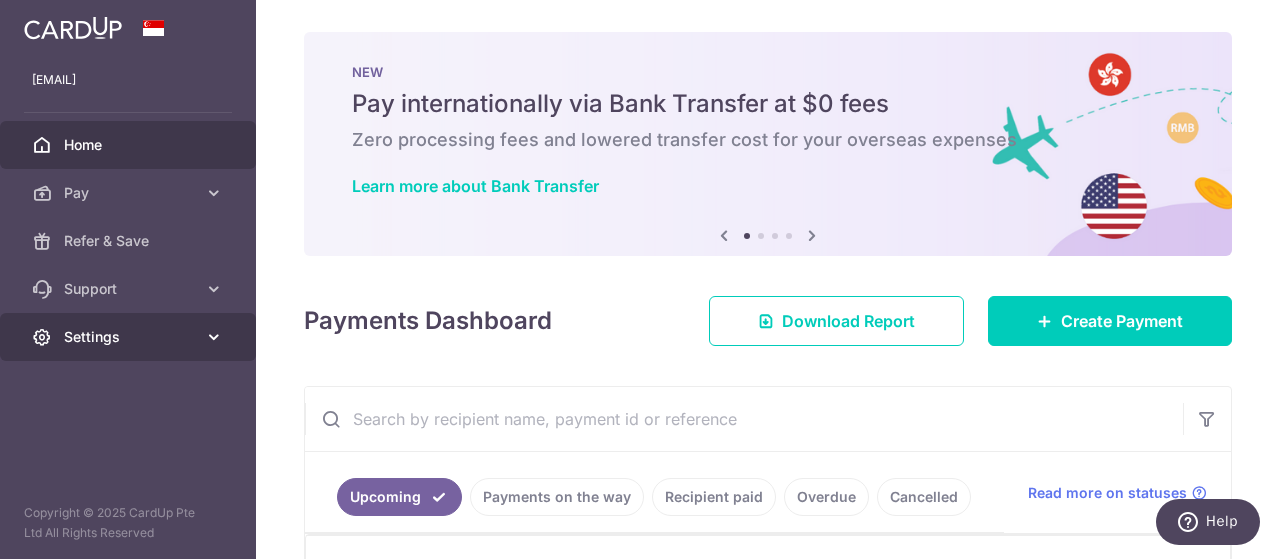 click at bounding box center [214, 337] 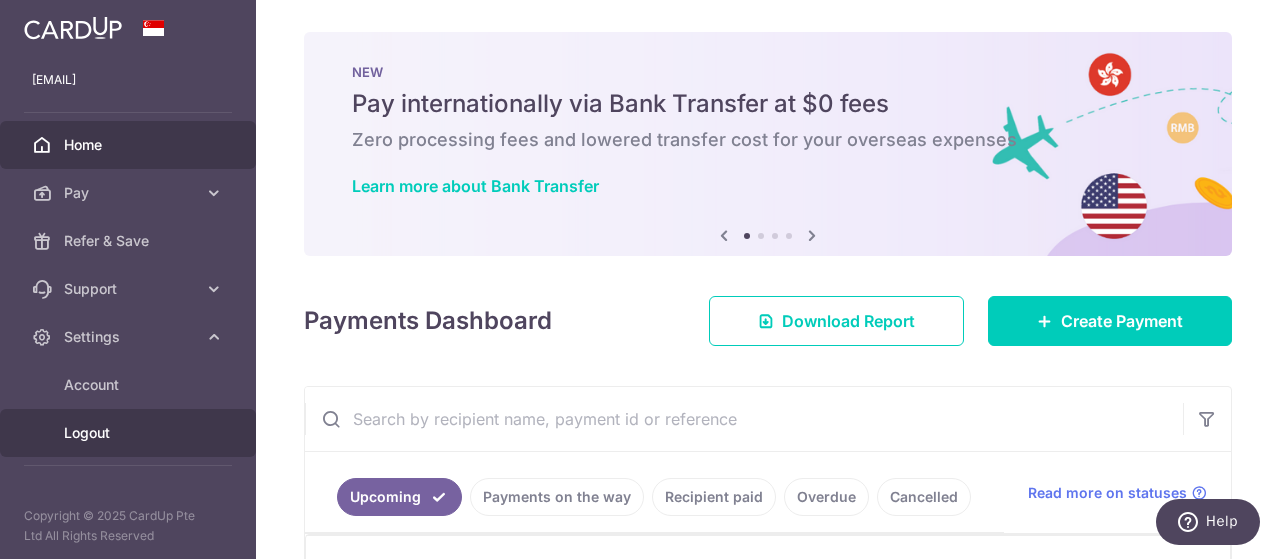 click on "Logout" at bounding box center [130, 433] 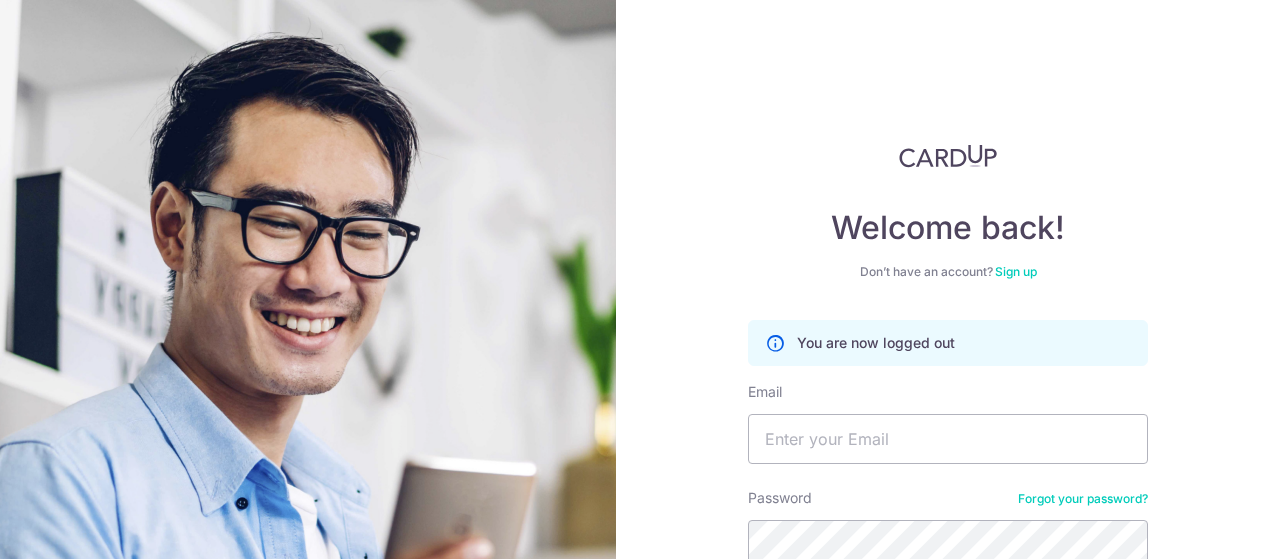 scroll, scrollTop: 0, scrollLeft: 0, axis: both 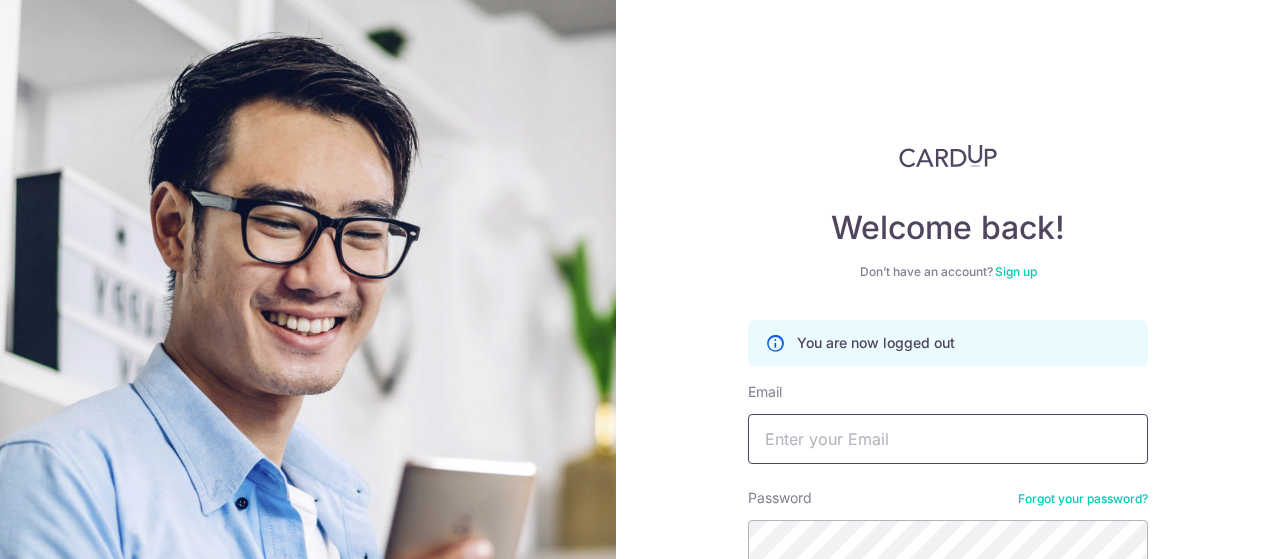 type on "mojojd1997@yahoo.com" 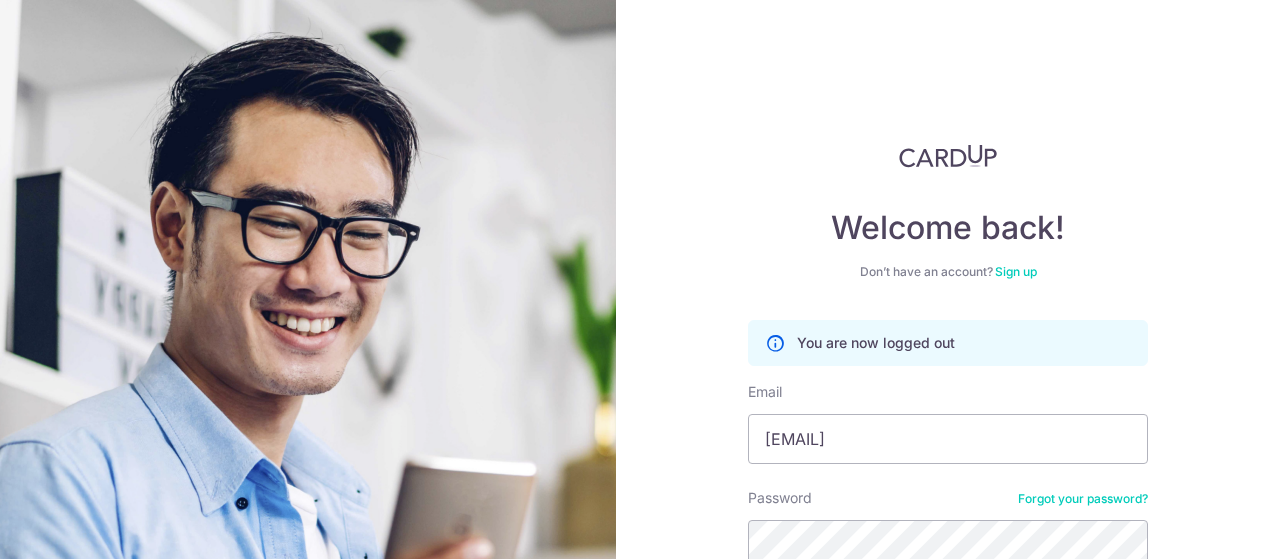 click on "Sign up" at bounding box center [1016, 271] 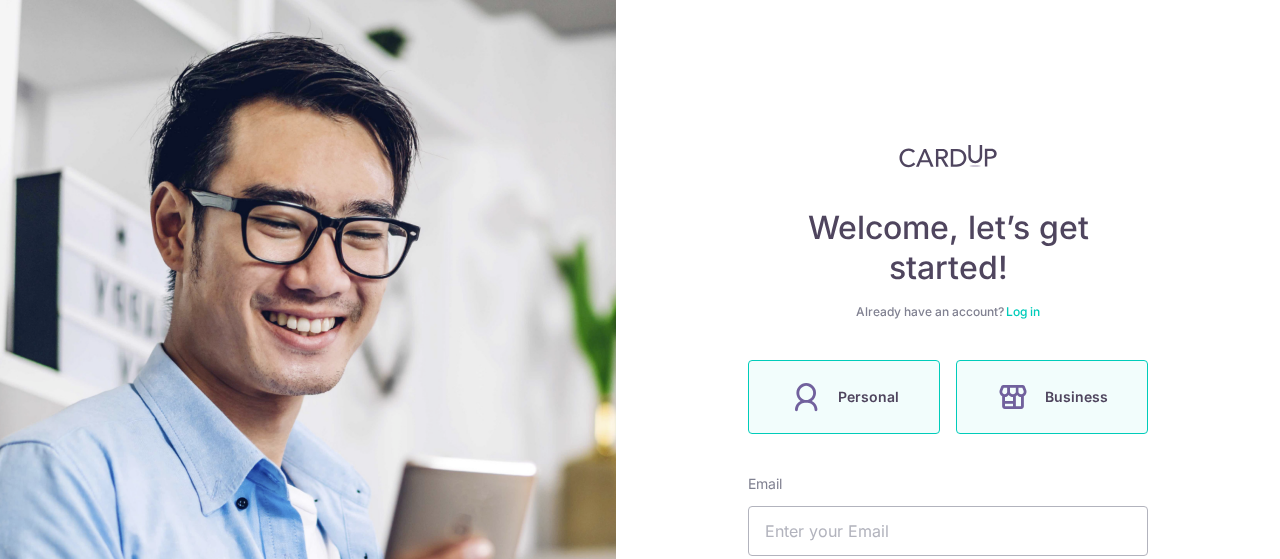 click on "Business" at bounding box center (1052, 397) 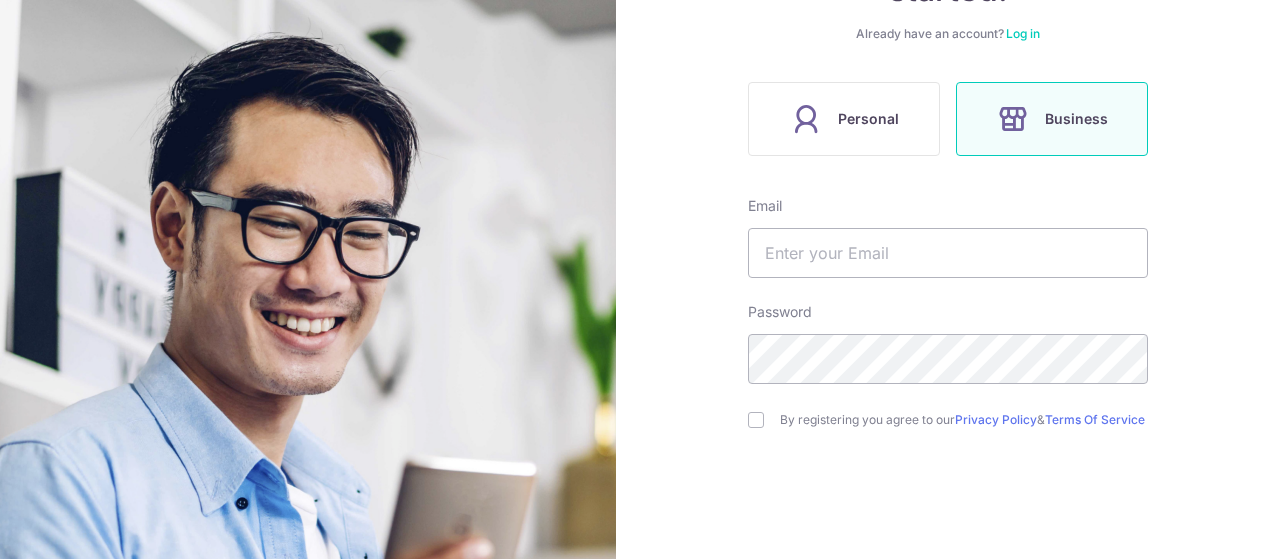 scroll, scrollTop: 300, scrollLeft: 0, axis: vertical 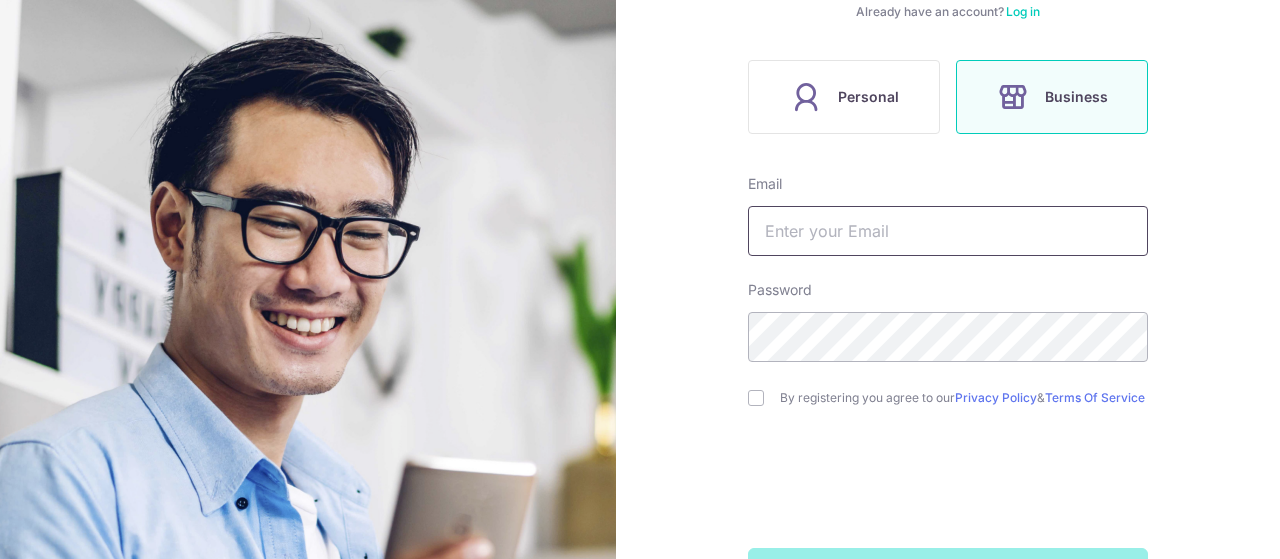click at bounding box center [948, 231] 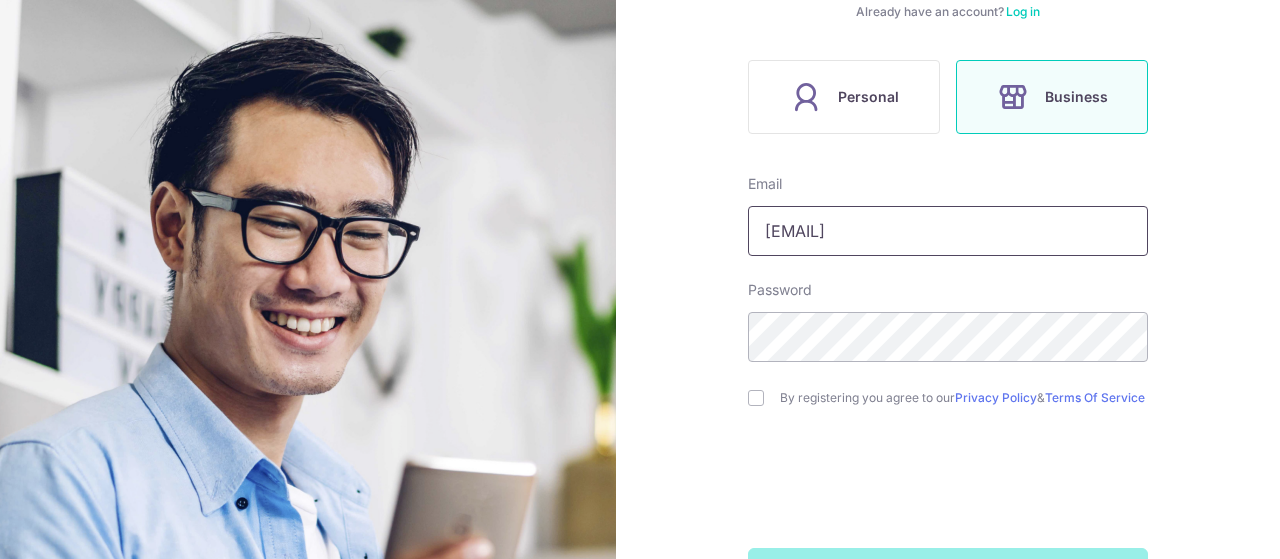 type on "admin@arcadiadesign.sg" 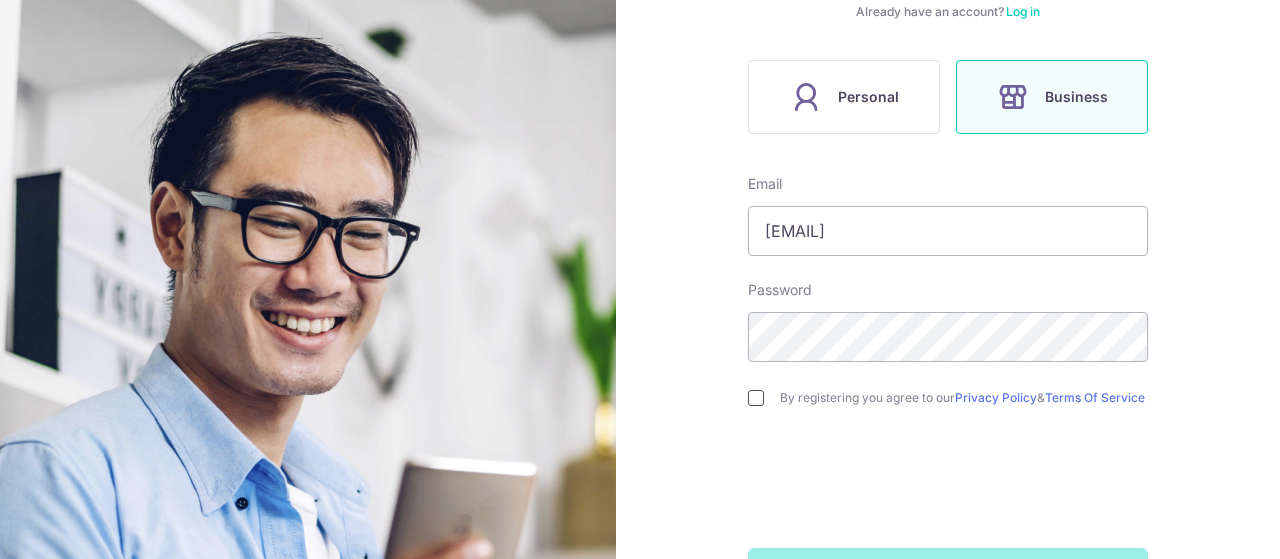 click at bounding box center [756, 398] 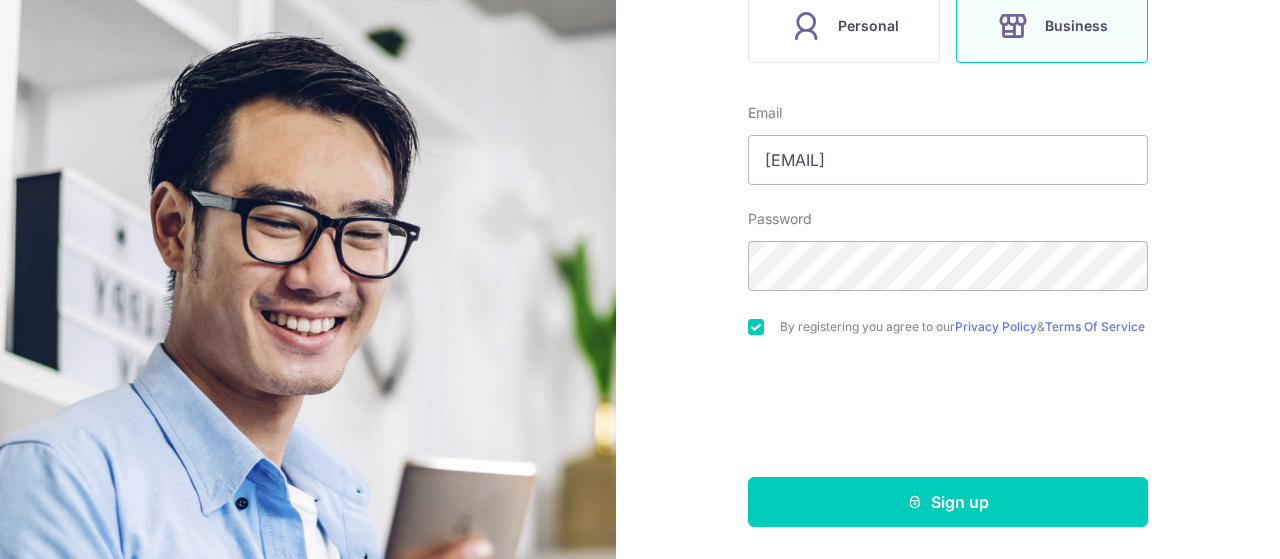 scroll, scrollTop: 377, scrollLeft: 0, axis: vertical 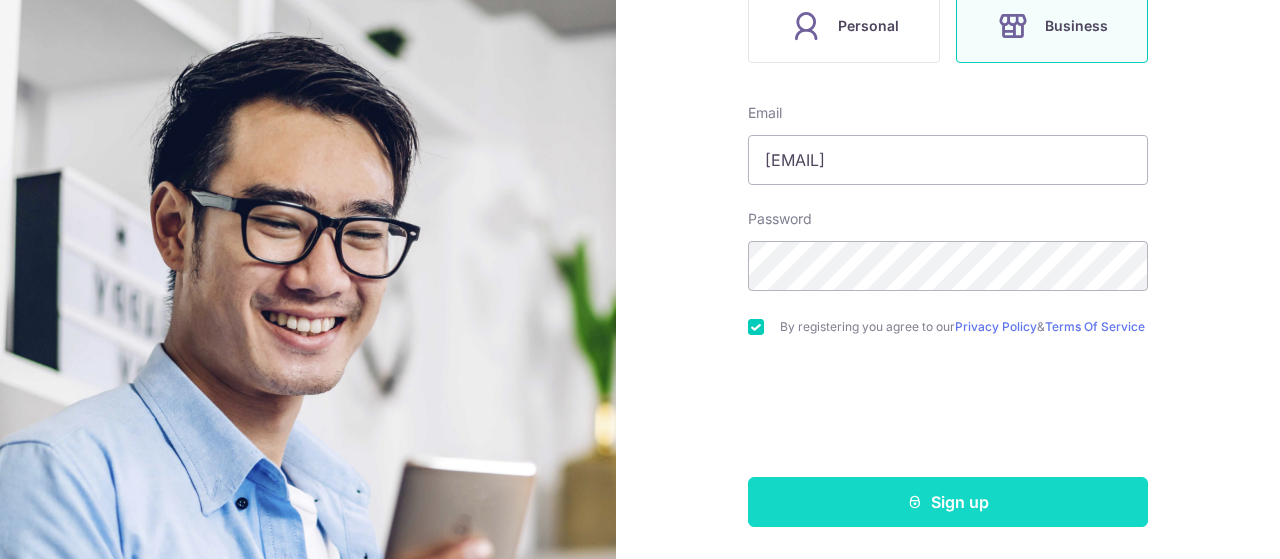 click on "Sign up" at bounding box center (948, 502) 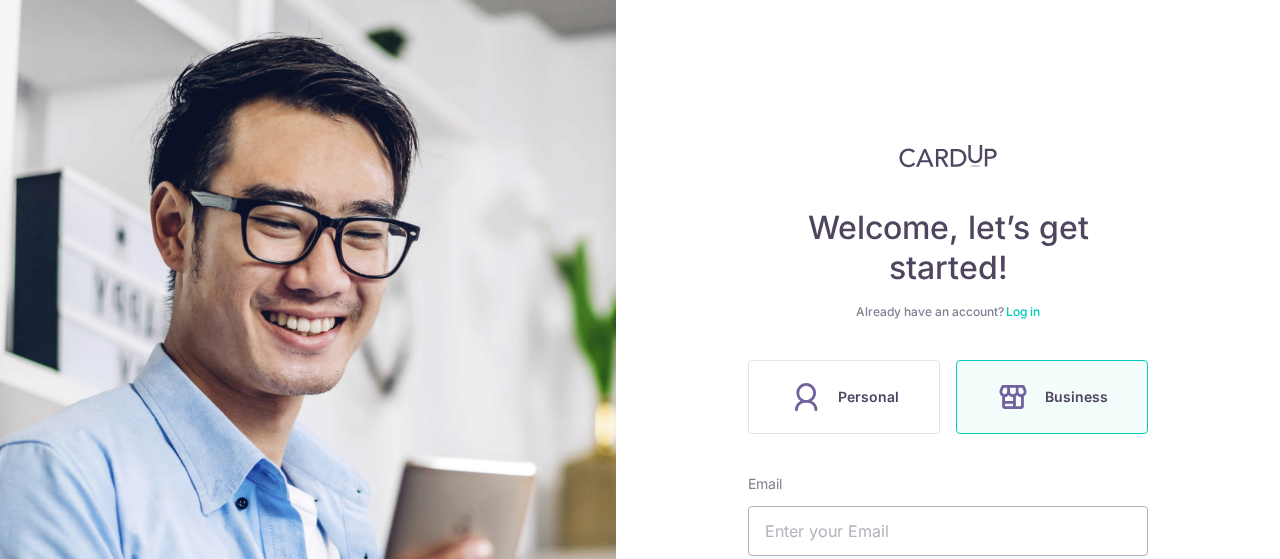 scroll, scrollTop: 0, scrollLeft: 0, axis: both 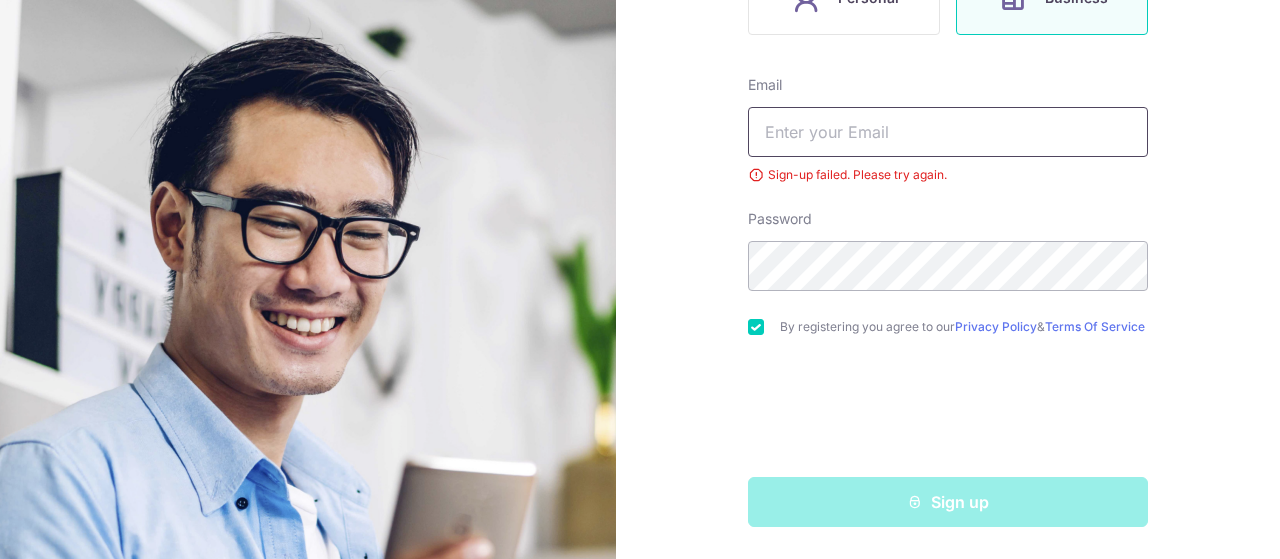 click at bounding box center (948, 132) 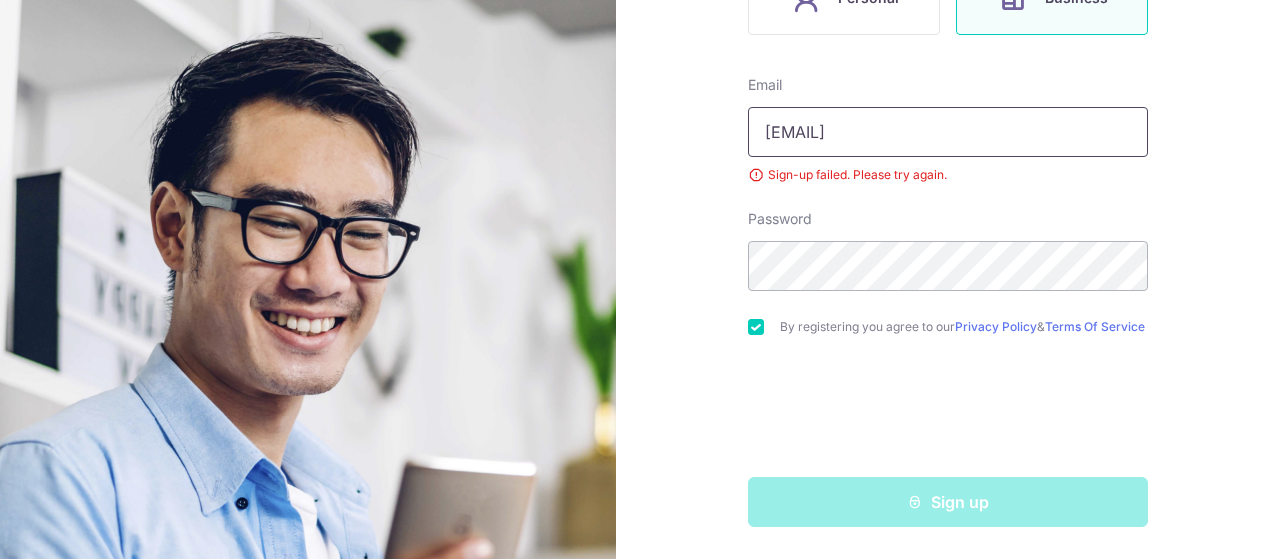 type on "admin@arcadiadesign.sg" 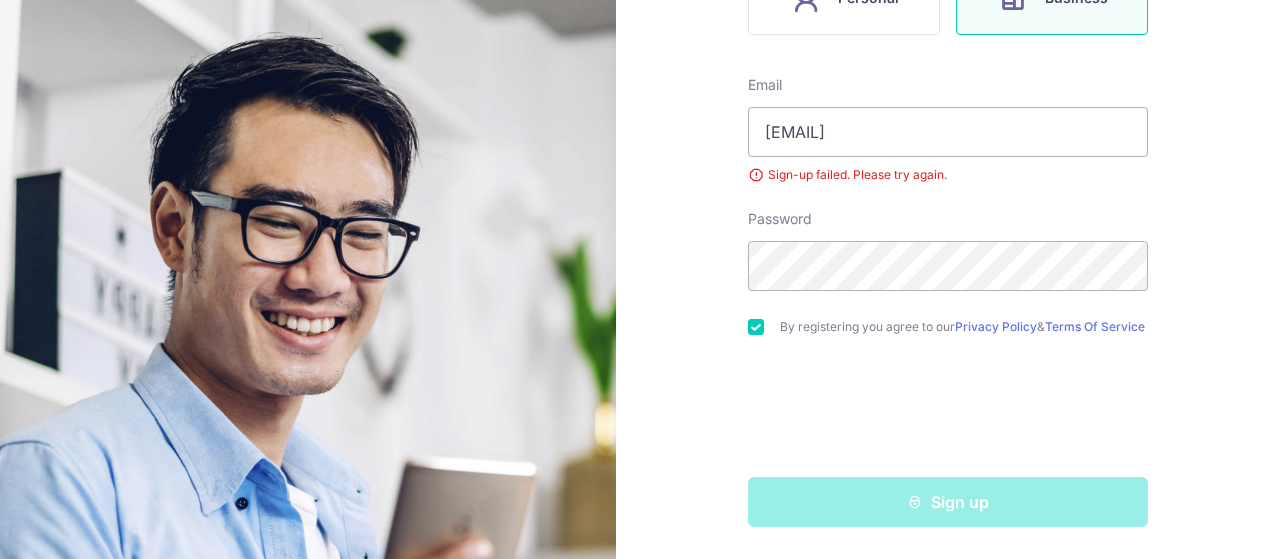 click on "Welcome, let’s get started!
Already have an account?  Log in
Personal
Business
Email
admin@arcadiadesign.sg
Sign-up failed. Please try again.
Password
By registering you agree to our
Privacy Policy
&  Terms Of Service
Sign up" at bounding box center [948, 279] 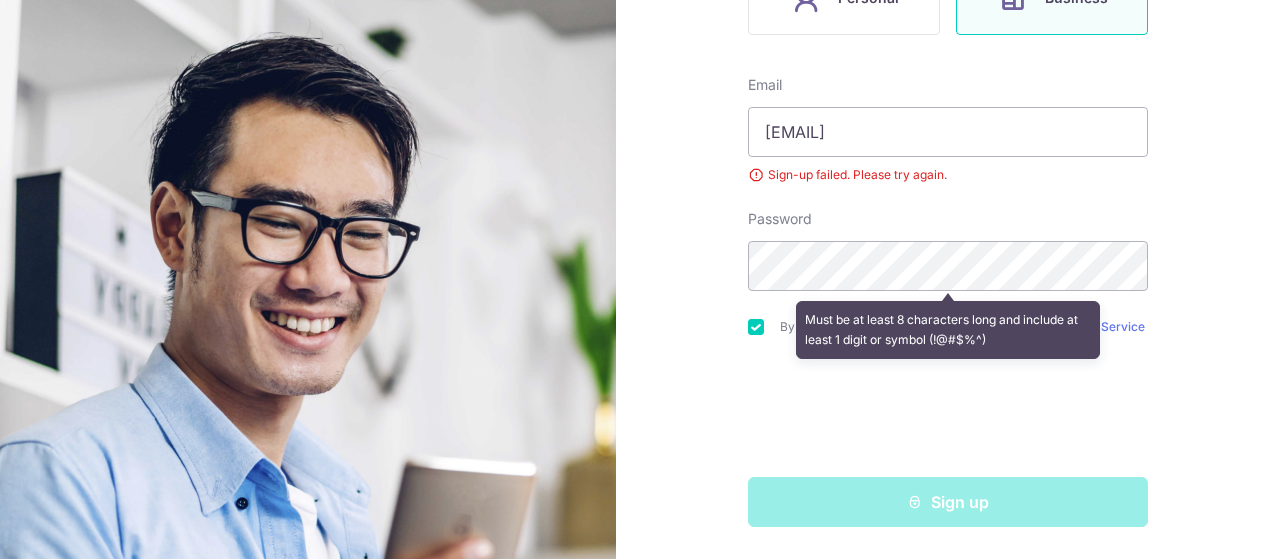 click on "Must be at least 8 characters long and include at least 1 digit or symbol (!@#$%^)" at bounding box center (948, 330) 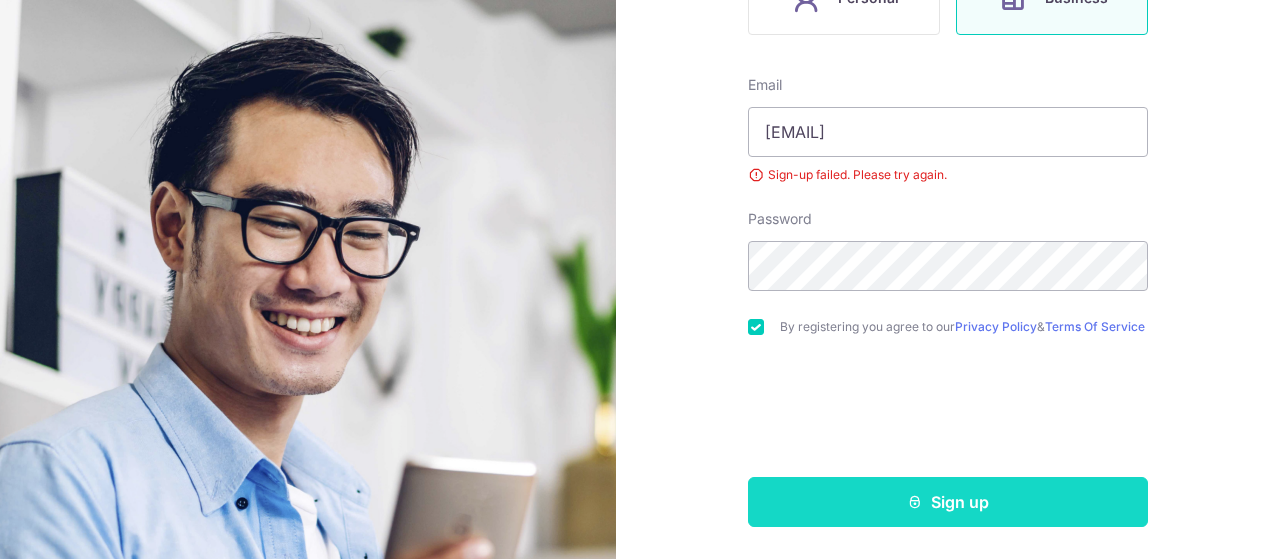 click on "Sign up" at bounding box center (948, 502) 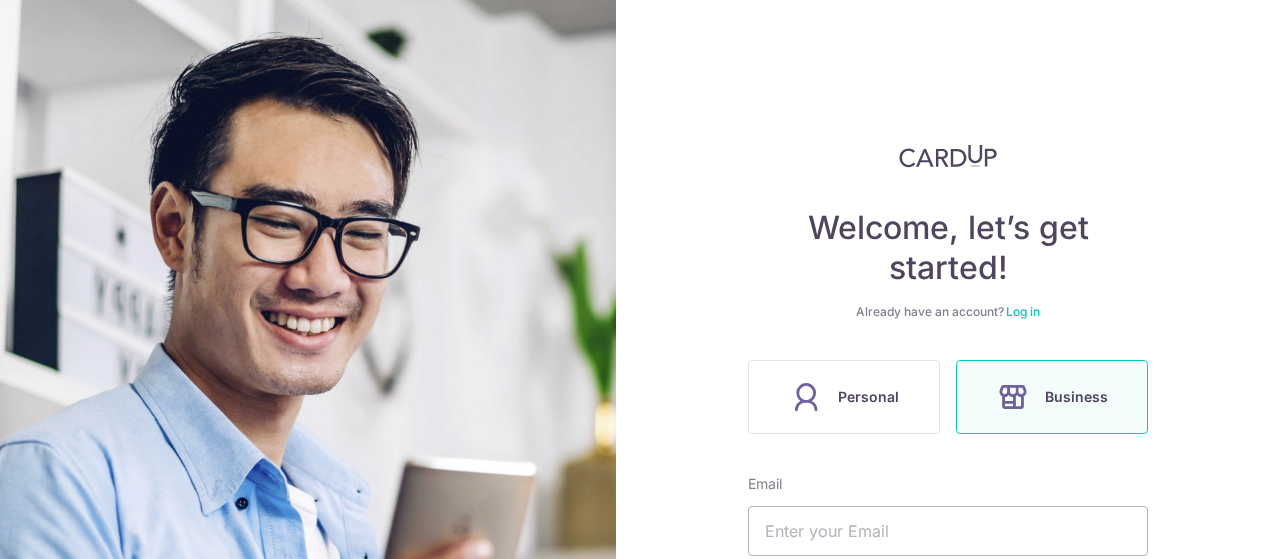 scroll, scrollTop: 0, scrollLeft: 0, axis: both 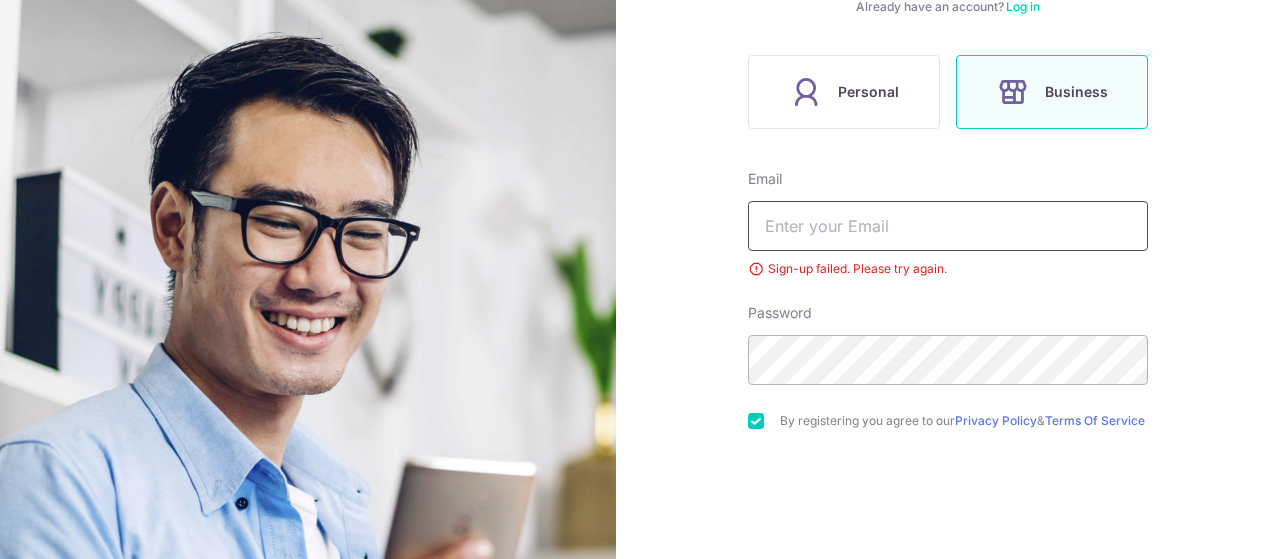 click at bounding box center [948, 226] 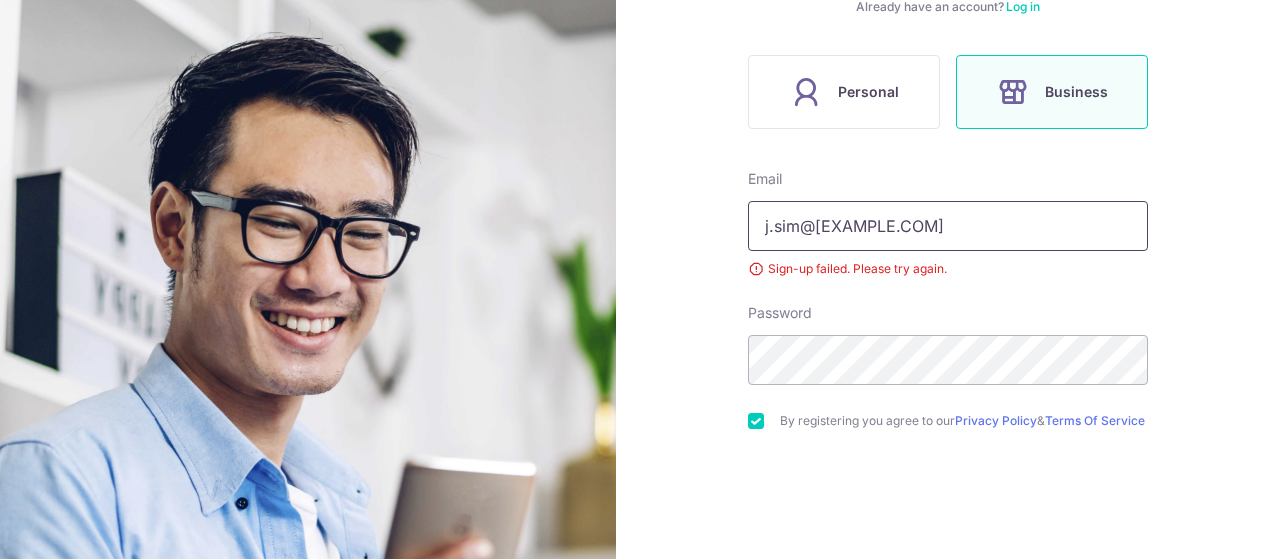 type on "j.sim@[EXAMPLE.COM]" 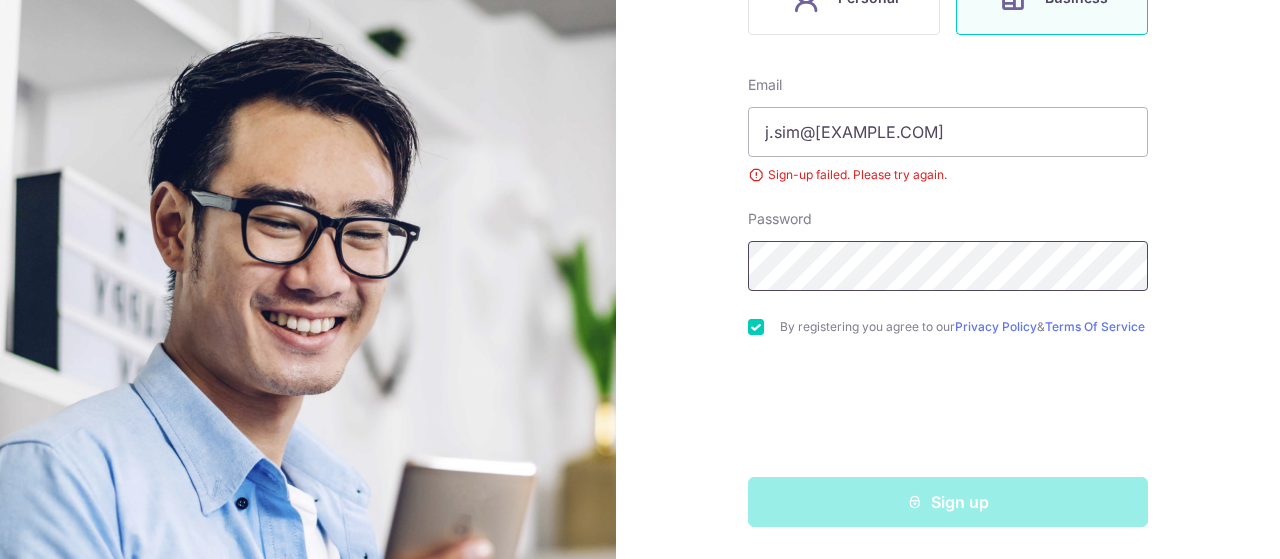 scroll, scrollTop: 405, scrollLeft: 0, axis: vertical 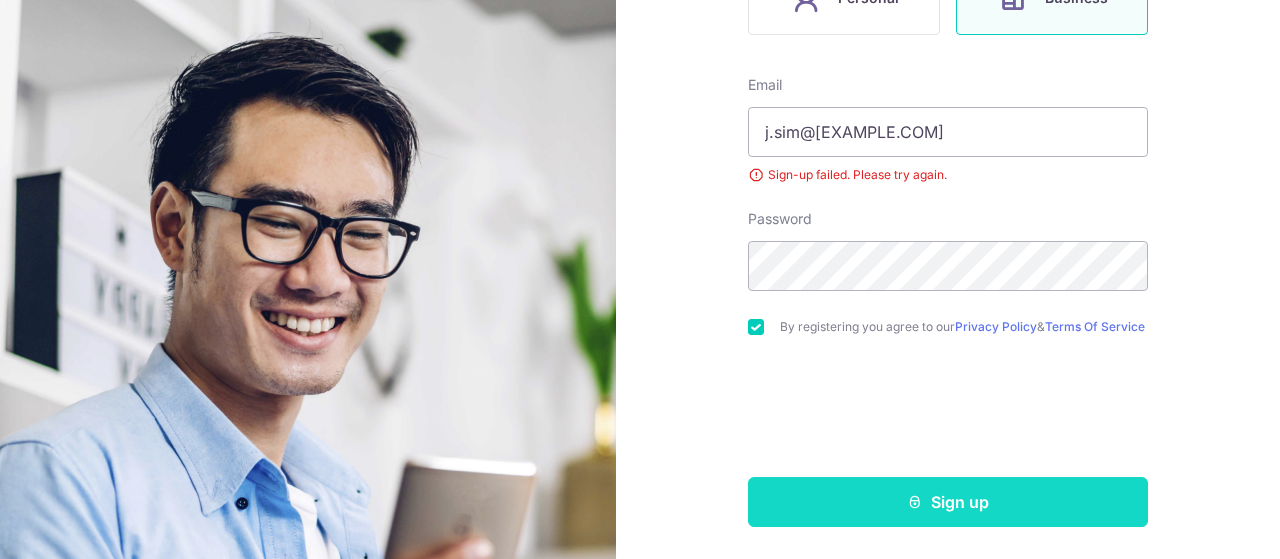 click on "Sign up" at bounding box center (948, 502) 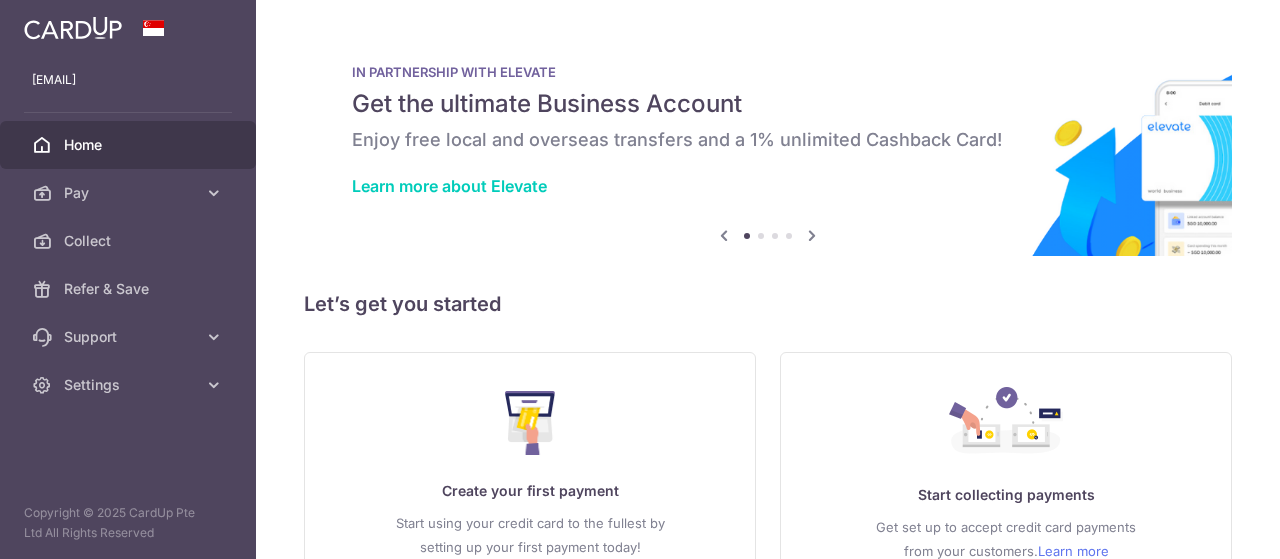 scroll, scrollTop: 0, scrollLeft: 0, axis: both 